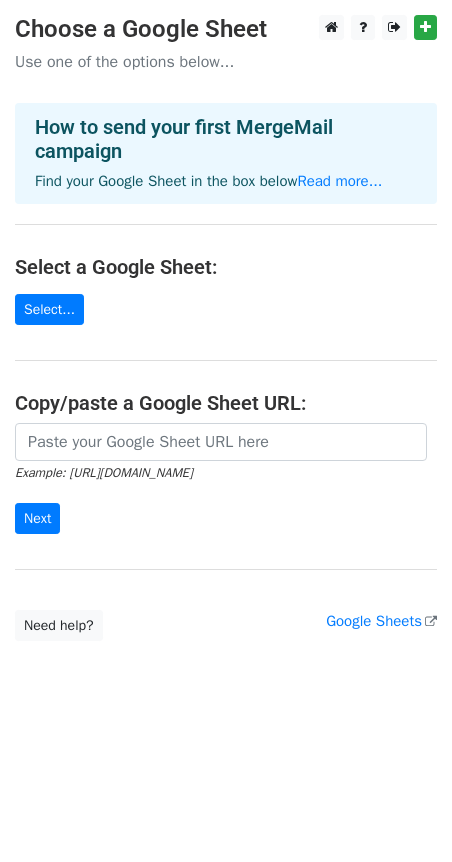 scroll, scrollTop: 0, scrollLeft: 0, axis: both 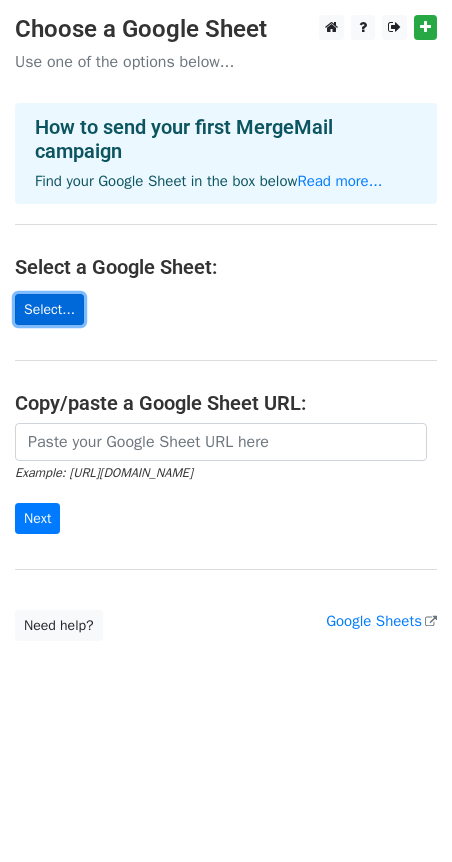 click on "Select..." at bounding box center (49, 309) 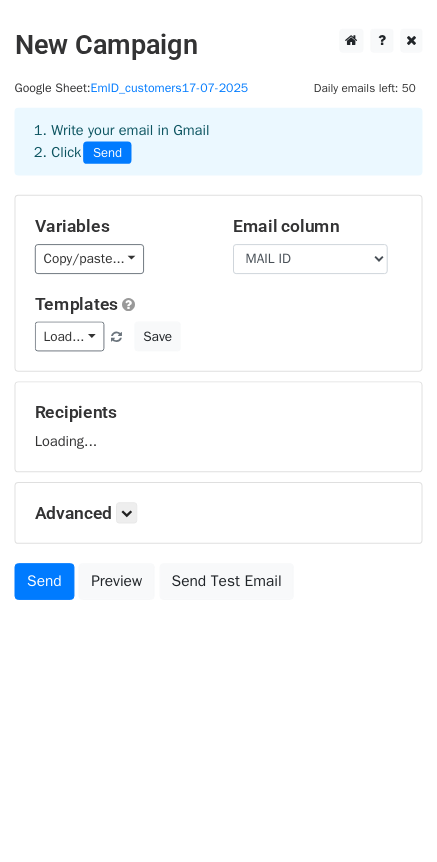 scroll, scrollTop: 0, scrollLeft: 0, axis: both 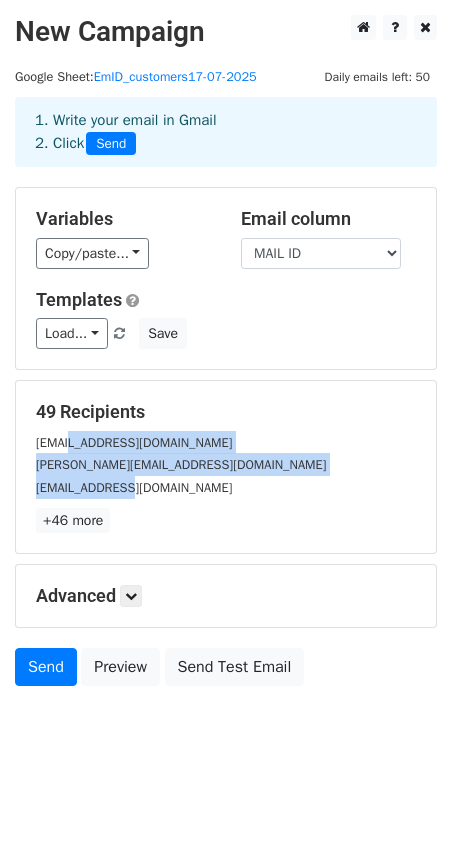 drag, startPoint x: 69, startPoint y: 427, endPoint x: 135, endPoint y: 486, distance: 88.52683 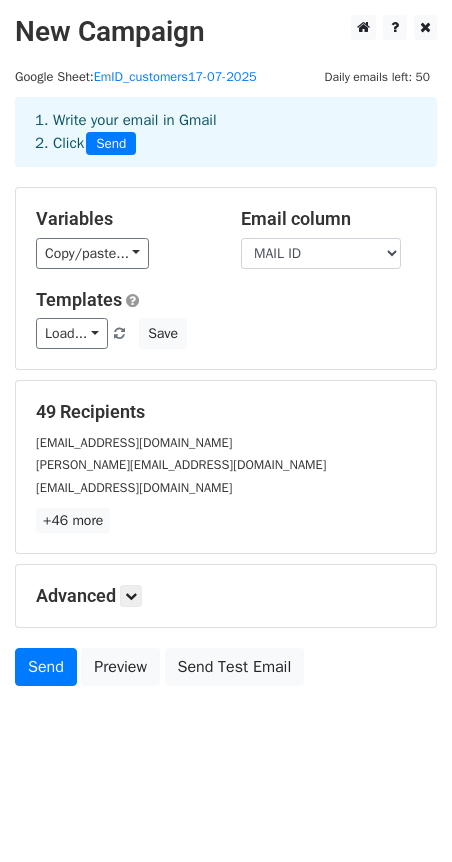 click on "+46 more" at bounding box center (226, 520) 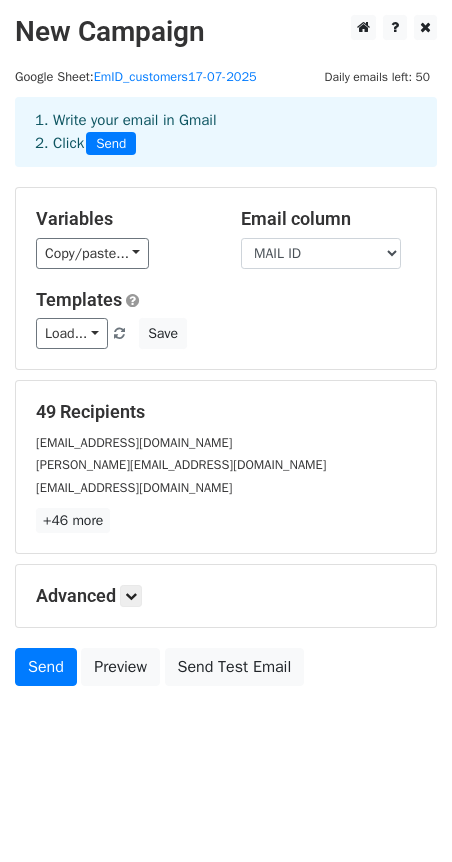 click on "New Campaign
Daily emails left: 50
Google Sheet:
EmID_customers17-07-2025
1. Write your email in Gmail
2. Click
Send
Variables
Copy/paste...
{{COMPANY NAME }}
{{CONTACT PERSON NAME }}
{{CONTACT NUMBER }}
{{MAIL ID }}
{{LOCATION }}
Email column
COMPANY NAME
CONTACT PERSON NAME
CONTACT NUMBER
MAIL ID
LOCATION
Templates
Load...
No templates saved
Save
49 Recipients
roshan@addonbc.com
shambu@horizontechb2b.com
sanghaviimpex@gmail.com
+46 more
49 Recipients
×
roshan@addonbc.com
shambu@horizontechb2b.com
sanghaviimpex@gmail.com
hardik@trustechav.in
vamsiv@avils.co.in
avinash@avidindia.in
suvanentsales@gmail.com
sanjay@babblergroup.com
sonia@albertsons.com
naveen.muthanna@futureip.com" at bounding box center [226, 395] 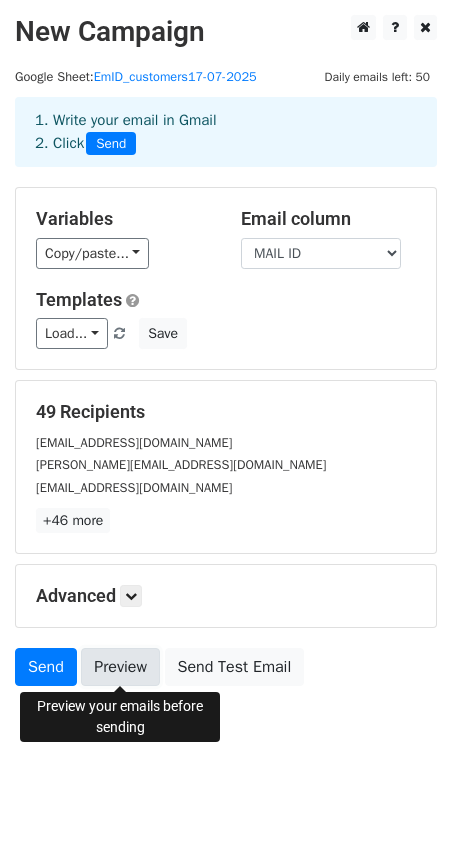 click on "Preview" at bounding box center [120, 667] 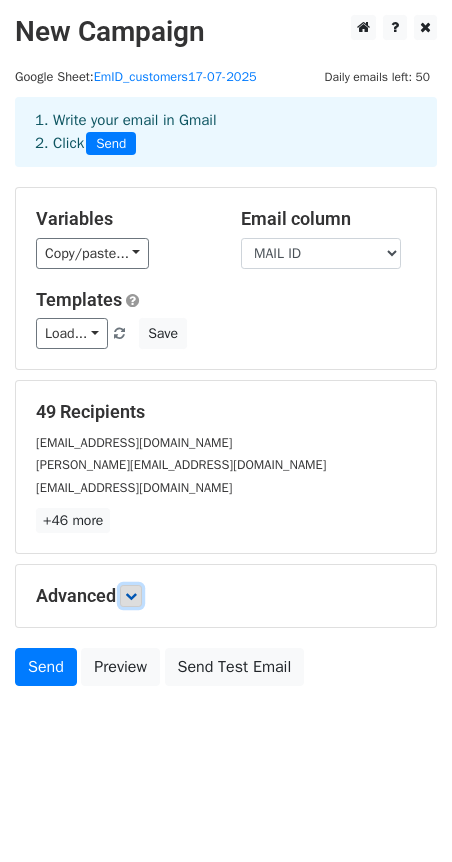 click at bounding box center (131, 596) 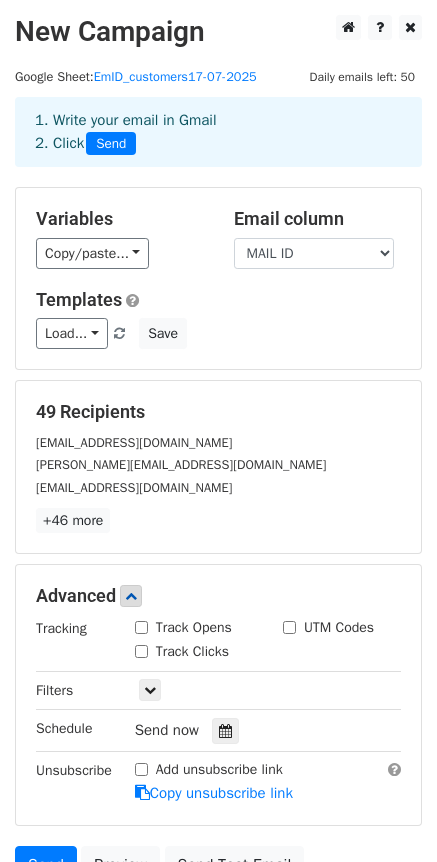 click on "Track Opens" at bounding box center [141, 627] 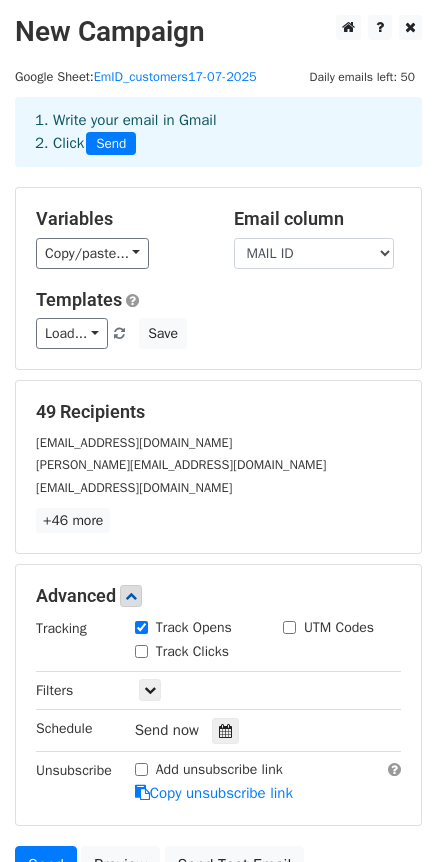 click on "Track Clicks" at bounding box center (141, 651) 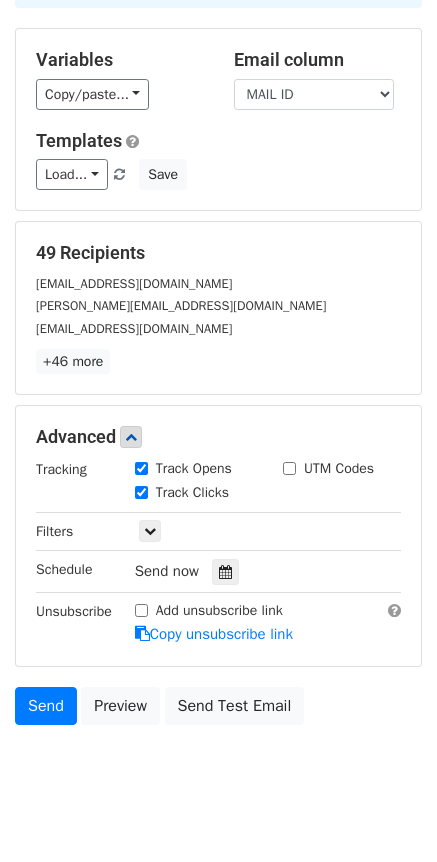 scroll, scrollTop: 190, scrollLeft: 0, axis: vertical 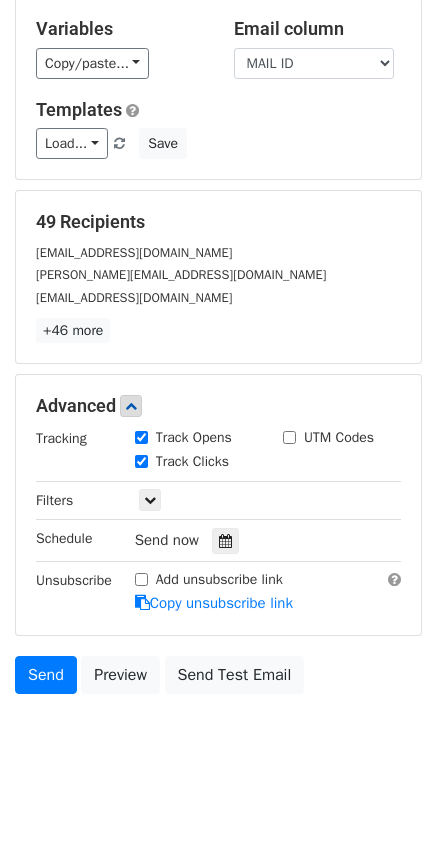click on "New Campaign
Daily emails left: 50
Google Sheet:
EmID_customers17-07-2025
1. Write your email in Gmail
2. Click
Send
Variables
Copy/paste...
{{COMPANY NAME }}
{{CONTACT PERSON NAME }}
{{CONTACT NUMBER }}
{{MAIL ID }}
{{LOCATION }}
Email column
COMPANY NAME
CONTACT PERSON NAME
CONTACT NUMBER
MAIL ID
LOCATION
Templates
Load...
No templates saved
Save
49 Recipients
roshan@addonbc.com
shambu@horizontechb2b.com
sanghaviimpex@gmail.com
+46 more
49 Recipients
×
roshan@addonbc.com
shambu@horizontechb2b.com
sanghaviimpex@gmail.com
hardik@trustechav.in
vamsiv@avils.co.in
avinash@avidindia.in
suvanentsales@gmail.com
sanjay@babblergroup.com
sonia@albertsons.com
naveen.muthanna@futureip.com" at bounding box center [218, 304] 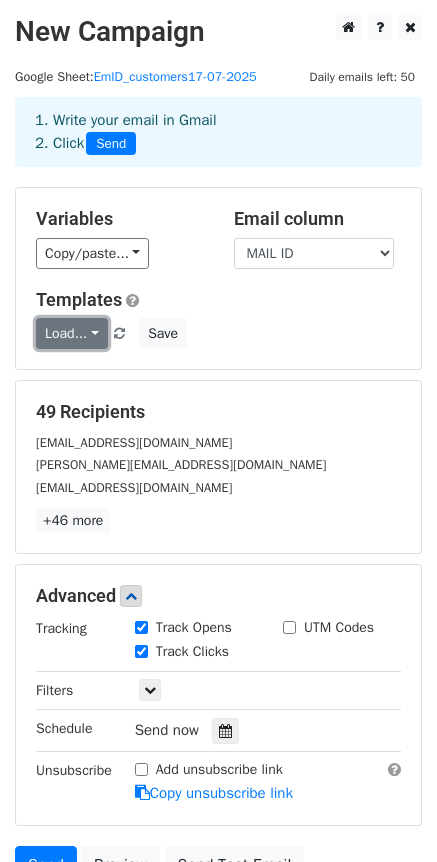 click on "Load..." at bounding box center (72, 333) 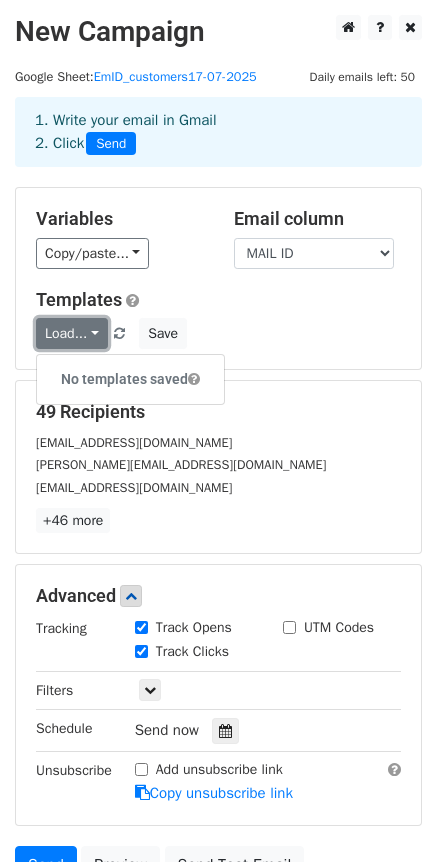 click on "Load..." at bounding box center [72, 333] 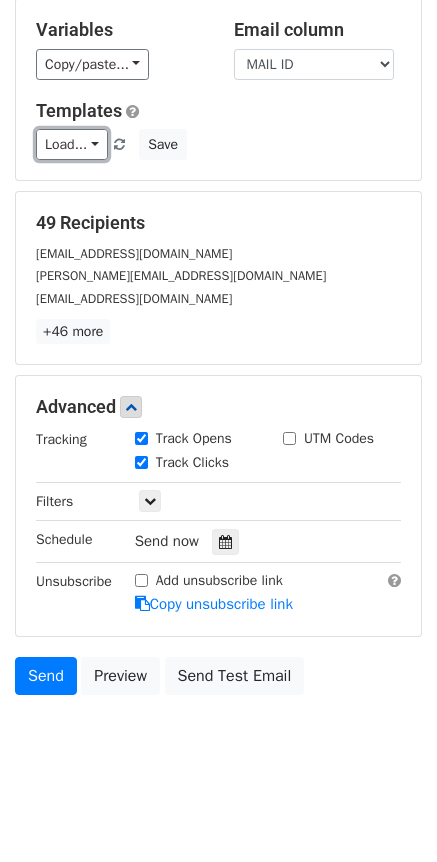 scroll, scrollTop: 190, scrollLeft: 0, axis: vertical 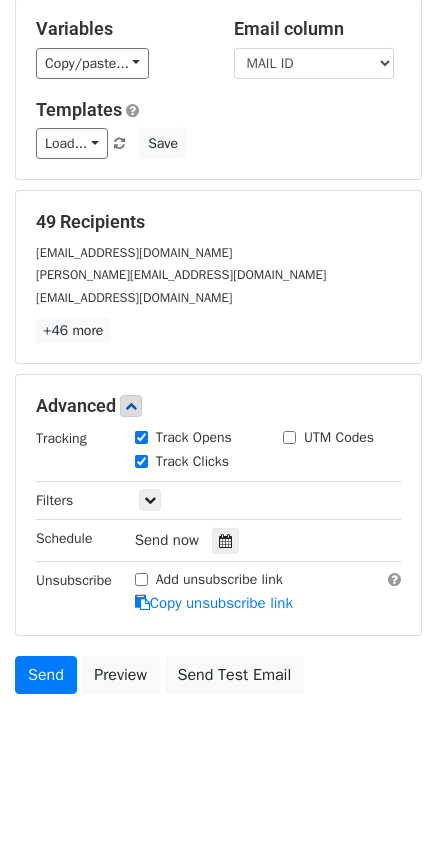 click on "New Campaign
Daily emails left: 50
Google Sheet:
EmID_customers17-07-2025
1. Write your email in Gmail
2. Click
Send
Variables
Copy/paste...
{{COMPANY NAME }}
{{CONTACT PERSON NAME }}
{{CONTACT NUMBER }}
{{MAIL ID }}
{{LOCATION }}
Email column
COMPANY NAME
CONTACT PERSON NAME
CONTACT NUMBER
MAIL ID
LOCATION
Templates
Load...
No templates saved
Save
49 Recipients
roshan@addonbc.com
shambu@horizontechb2b.com
sanghaviimpex@gmail.com
+46 more
49 Recipients
×
roshan@addonbc.com
shambu@horizontechb2b.com
sanghaviimpex@gmail.com
hardik@trustechav.in
vamsiv@avils.co.in
avinash@avidindia.in
suvanentsales@gmail.com
sanjay@babblergroup.com
sonia@albertsons.com
naveen.muthanna@futureip.com" at bounding box center (218, 304) 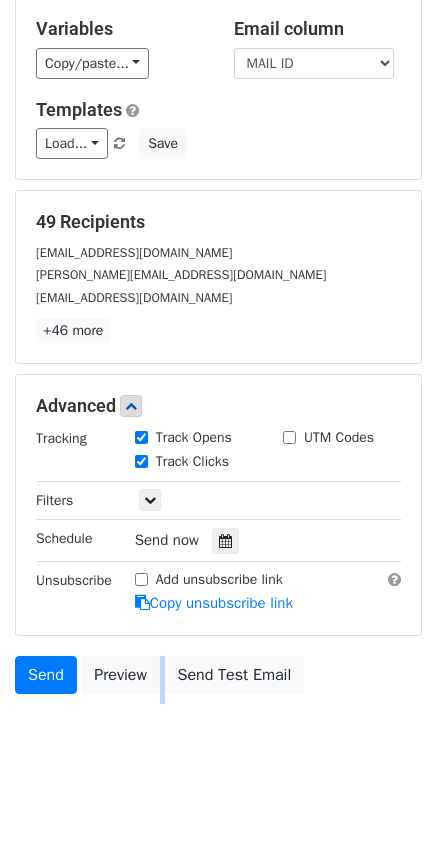 click on "New Campaign
Daily emails left: 50
Google Sheet:
EmID_customers17-07-2025
1. Write your email in Gmail
2. Click
Send
Variables
Copy/paste...
{{COMPANY NAME }}
{{CONTACT PERSON NAME }}
{{CONTACT NUMBER }}
{{MAIL ID }}
{{LOCATION }}
Email column
COMPANY NAME
CONTACT PERSON NAME
CONTACT NUMBER
MAIL ID
LOCATION
Templates
Load...
No templates saved
Save
49 Recipients
roshan@addonbc.com
shambu@horizontechb2b.com
sanghaviimpex@gmail.com
+46 more
49 Recipients
×
roshan@addonbc.com
shambu@horizontechb2b.com
sanghaviimpex@gmail.com
hardik@trustechav.in
vamsiv@avils.co.in
avinash@avidindia.in
suvanentsales@gmail.com
sanjay@babblergroup.com
sonia@albertsons.com
naveen.muthanna@futureip.com" at bounding box center [218, 304] 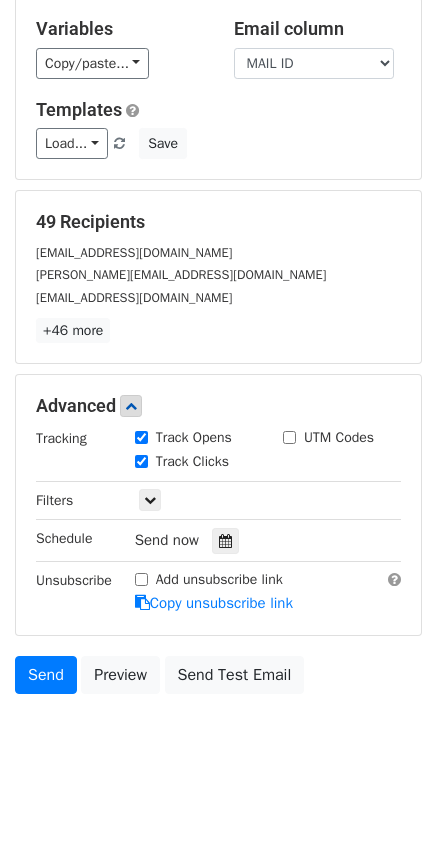 click on "New Campaign
Daily emails left: 50
Google Sheet:
EmID_customers17-07-2025
1. Write your email in Gmail
2. Click
Send
Variables
Copy/paste...
{{COMPANY NAME }}
{{CONTACT PERSON NAME }}
{{CONTACT NUMBER }}
{{MAIL ID }}
{{LOCATION }}
Email column
COMPANY NAME
CONTACT PERSON NAME
CONTACT NUMBER
MAIL ID
LOCATION
Templates
Load...
No templates saved
Save
49 Recipients
roshan@addonbc.com
shambu@horizontechb2b.com
sanghaviimpex@gmail.com
+46 more
49 Recipients
×
roshan@addonbc.com
shambu@horizontechb2b.com
sanghaviimpex@gmail.com
hardik@trustechav.in
vamsiv@avils.co.in
avinash@avidindia.in
suvanentsales@gmail.com
sanjay@babblergroup.com
sonia@albertsons.com
naveen.muthanna@futureip.com" at bounding box center (218, 304) 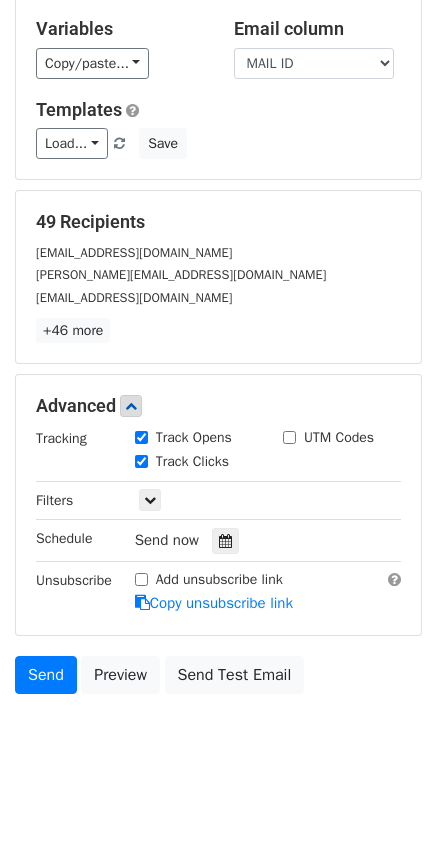 click on "New Campaign
Daily emails left: 50
Google Sheet:
EmID_customers17-07-2025
1. Write your email in Gmail
2. Click
Send
Variables
Copy/paste...
{{COMPANY NAME }}
{{CONTACT PERSON NAME }}
{{CONTACT NUMBER }}
{{MAIL ID }}
{{LOCATION }}
Email column
COMPANY NAME
CONTACT PERSON NAME
CONTACT NUMBER
MAIL ID
LOCATION
Templates
Load...
No templates saved
Save
49 Recipients
roshan@addonbc.com
shambu@horizontechb2b.com
sanghaviimpex@gmail.com
+46 more
49 Recipients
×
roshan@addonbc.com
shambu@horizontechb2b.com
sanghaviimpex@gmail.com
hardik@trustechav.in
vamsiv@avils.co.in
avinash@avidindia.in
suvanentsales@gmail.com
sanjay@babblergroup.com
sonia@albertsons.com
naveen.muthanna@futureip.com" at bounding box center (218, 304) 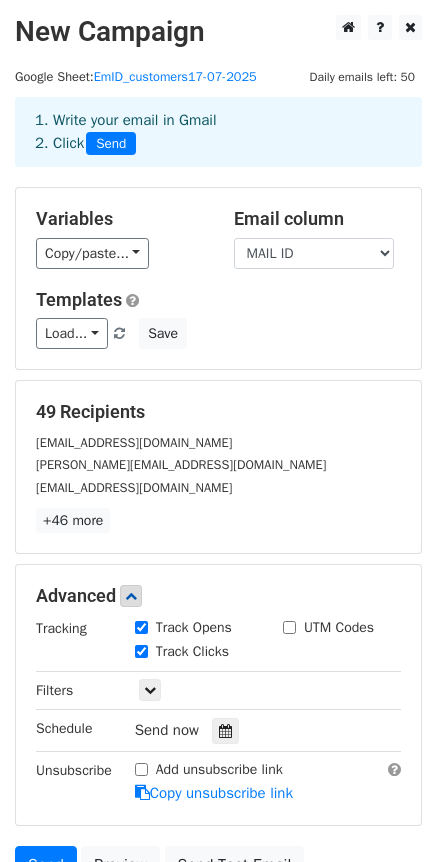 scroll, scrollTop: 190, scrollLeft: 0, axis: vertical 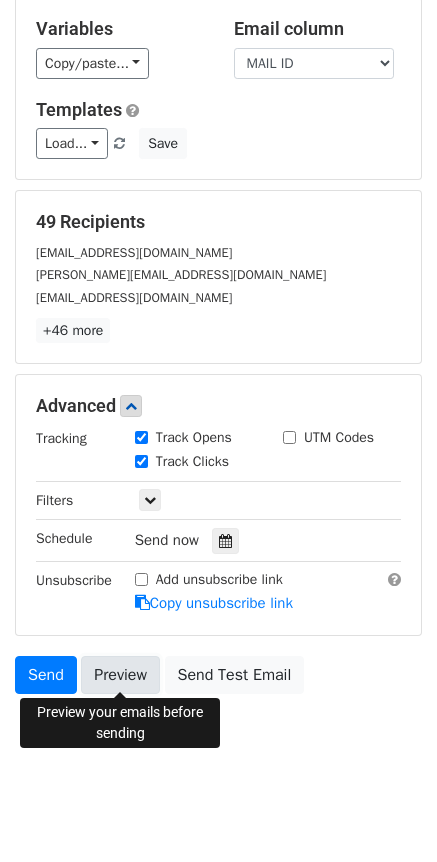 click on "Preview" at bounding box center (120, 675) 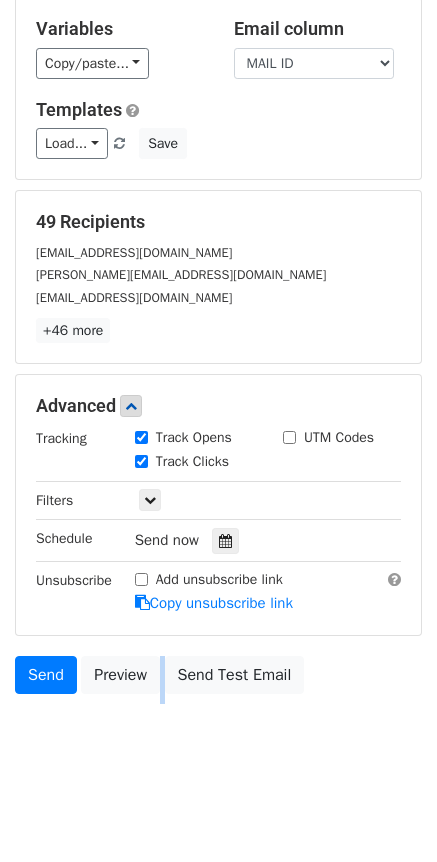 click on "New Campaign
Daily emails left: 50
Google Sheet:
EmID_customers17-07-2025
1. Write your email in Gmail
2. Click
Send
Variables
Copy/paste...
{{COMPANY NAME }}
{{CONTACT PERSON NAME }}
{{CONTACT NUMBER }}
{{MAIL ID }}
{{LOCATION }}
Email column
COMPANY NAME
CONTACT PERSON NAME
CONTACT NUMBER
MAIL ID
LOCATION
Templates
Load...
No templates saved
Save
49 Recipients
roshan@addonbc.com
shambu@horizontechb2b.com
sanghaviimpex@gmail.com
+46 more
49 Recipients
×
roshan@addonbc.com
shambu@horizontechb2b.com
sanghaviimpex@gmail.com
hardik@trustechav.in
vamsiv@avils.co.in
avinash@avidindia.in
suvanentsales@gmail.com
sanjay@babblergroup.com
sonia@albertsons.com
naveen.muthanna@futureip.com" at bounding box center [218, 304] 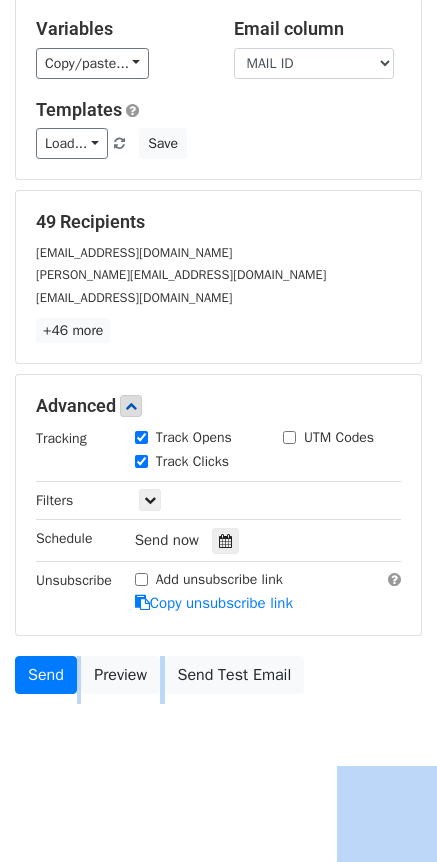 click on "New Campaign
Daily emails left: 50
Google Sheet:
EmID_customers17-07-2025
1. Write your email in Gmail
2. Click
Send
Variables
Copy/paste...
{{COMPANY NAME }}
{{CONTACT PERSON NAME }}
{{CONTACT NUMBER }}
{{MAIL ID }}
{{LOCATION }}
Email column
COMPANY NAME
CONTACT PERSON NAME
CONTACT NUMBER
MAIL ID
LOCATION
Templates
Load...
No templates saved
Save
49 Recipients
roshan@addonbc.com
shambu@horizontechb2b.com
sanghaviimpex@gmail.com
+46 more
49 Recipients
×
roshan@addonbc.com
shambu@horizontechb2b.com
sanghaviimpex@gmail.com
hardik@trustechav.in
vamsiv@avils.co.in
avinash@avidindia.in
suvanentsales@gmail.com
sanjay@babblergroup.com
sonia@albertsons.com
naveen.muthanna@futureip.com" at bounding box center (218, 304) 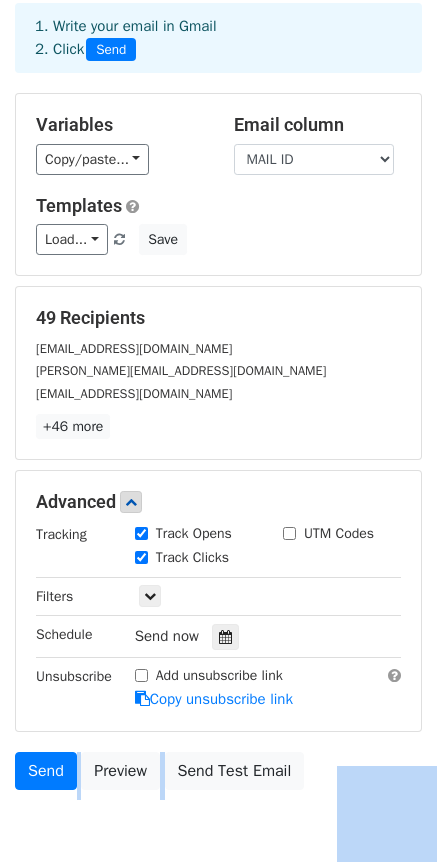 scroll, scrollTop: 0, scrollLeft: 0, axis: both 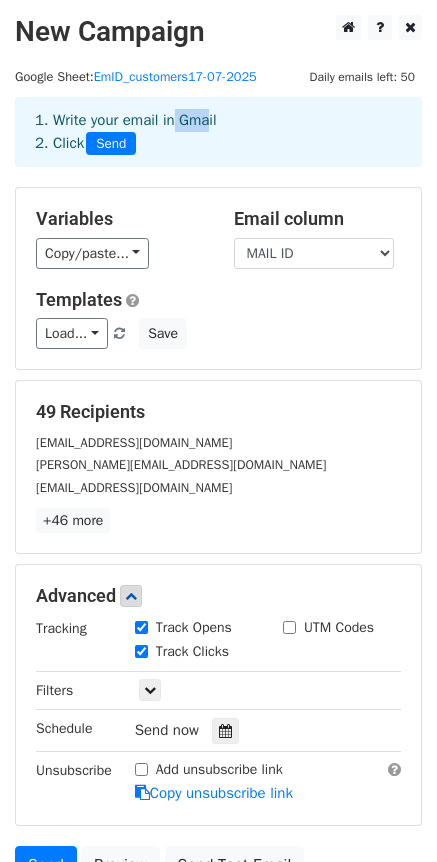 drag, startPoint x: 166, startPoint y: 120, endPoint x: 199, endPoint y: 120, distance: 33 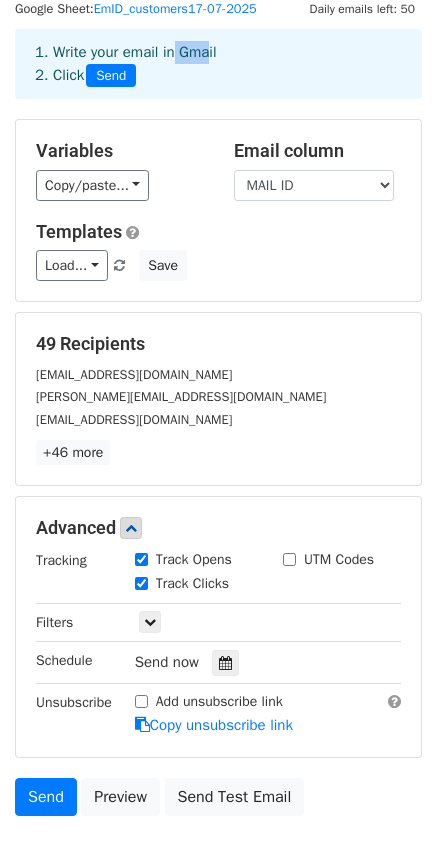 scroll, scrollTop: 190, scrollLeft: 0, axis: vertical 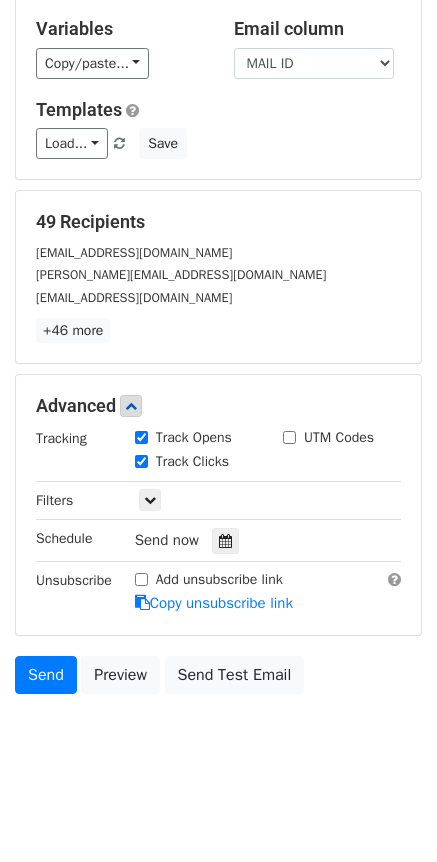 click on "New Campaign
Daily emails left: 50
Google Sheet:
EmID_customers17-07-2025
1. Write your email in Gmail
2. Click
Send
Variables
Copy/paste...
{{COMPANY NAME }}
{{CONTACT PERSON NAME }}
{{CONTACT NUMBER }}
{{MAIL ID }}
{{LOCATION }}
Email column
COMPANY NAME
CONTACT PERSON NAME
CONTACT NUMBER
MAIL ID
LOCATION
Templates
Load...
No templates saved
Save
49 Recipients
roshan@addonbc.com
shambu@horizontechb2b.com
sanghaviimpex@gmail.com
+46 more
49 Recipients
×
roshan@addonbc.com
shambu@horizontechb2b.com
sanghaviimpex@gmail.com
hardik@trustechav.in
vamsiv@avils.co.in
avinash@avidindia.in
suvanentsales@gmail.com
sanjay@babblergroup.com
sonia@albertsons.com
naveen.muthanna@futureip.com" at bounding box center [218, 304] 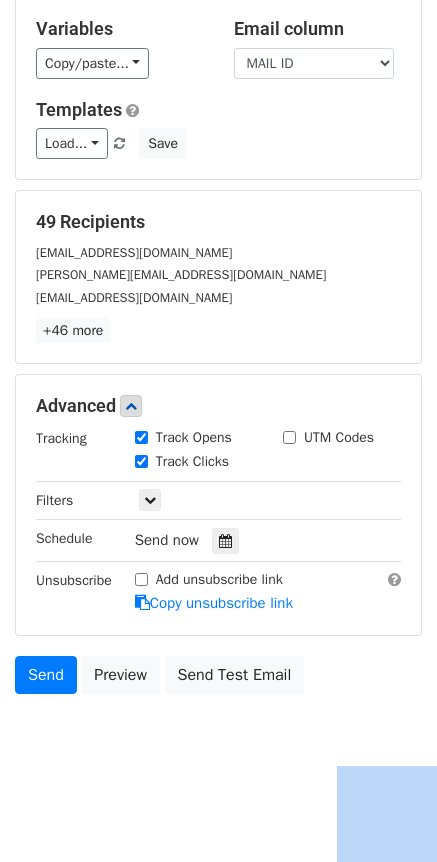 click on "New Campaign
Daily emails left: 50
Google Sheet:
EmID_customers17-07-2025
1. Write your email in Gmail
2. Click
Send
Variables
Copy/paste...
{{COMPANY NAME }}
{{CONTACT PERSON NAME }}
{{CONTACT NUMBER }}
{{MAIL ID }}
{{LOCATION }}
Email column
COMPANY NAME
CONTACT PERSON NAME
CONTACT NUMBER
MAIL ID
LOCATION
Templates
Load...
No templates saved
Save
49 Recipients
roshan@addonbc.com
shambu@horizontechb2b.com
sanghaviimpex@gmail.com
+46 more
49 Recipients
×
roshan@addonbc.com
shambu@horizontechb2b.com
sanghaviimpex@gmail.com
hardik@trustechav.in
vamsiv@avils.co.in
avinash@avidindia.in
suvanentsales@gmail.com
sanjay@babblergroup.com
sonia@albertsons.com
naveen.muthanna@futureip.com" at bounding box center [218, 304] 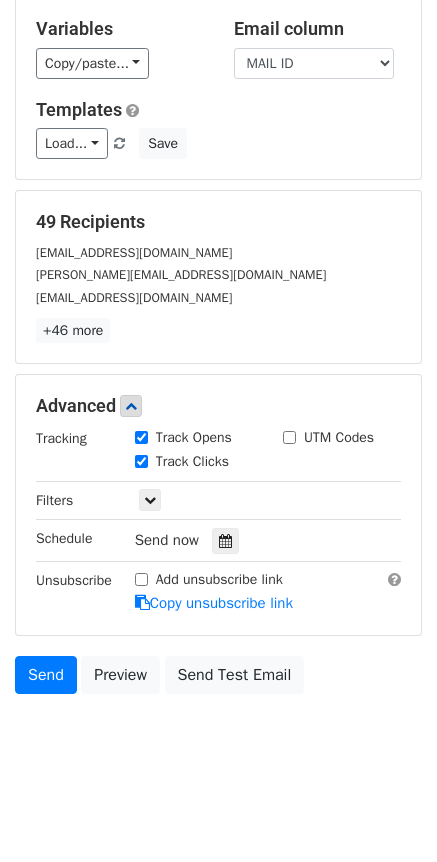 click on "New Campaign
Daily emails left: 50
Google Sheet:
EmID_customers17-07-2025
1. Write your email in Gmail
2. Click
Send
Variables
Copy/paste...
{{COMPANY NAME }}
{{CONTACT PERSON NAME }}
{{CONTACT NUMBER }}
{{MAIL ID }}
{{LOCATION }}
Email column
COMPANY NAME
CONTACT PERSON NAME
CONTACT NUMBER
MAIL ID
LOCATION
Templates
Load...
No templates saved
Save
49 Recipients
roshan@addonbc.com
shambu@horizontechb2b.com
sanghaviimpex@gmail.com
+46 more
49 Recipients
×
roshan@addonbc.com
shambu@horizontechb2b.com
sanghaviimpex@gmail.com
hardik@trustechav.in
vamsiv@avils.co.in
avinash@avidindia.in
suvanentsales@gmail.com
sanjay@babblergroup.com
sonia@albertsons.com
naveen.muthanna@futureip.com" at bounding box center [218, 304] 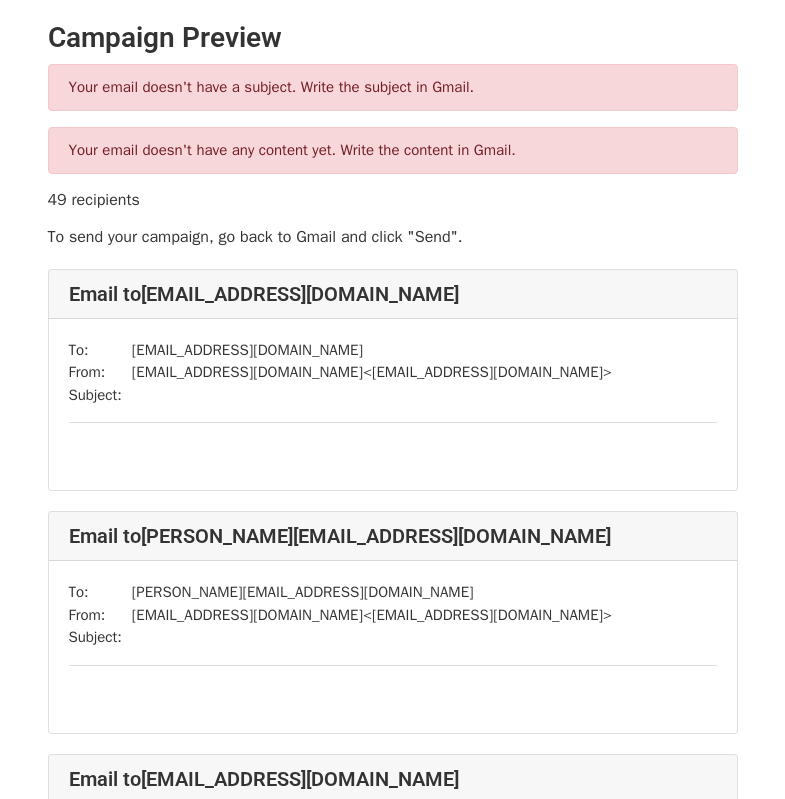 scroll, scrollTop: 0, scrollLeft: 0, axis: both 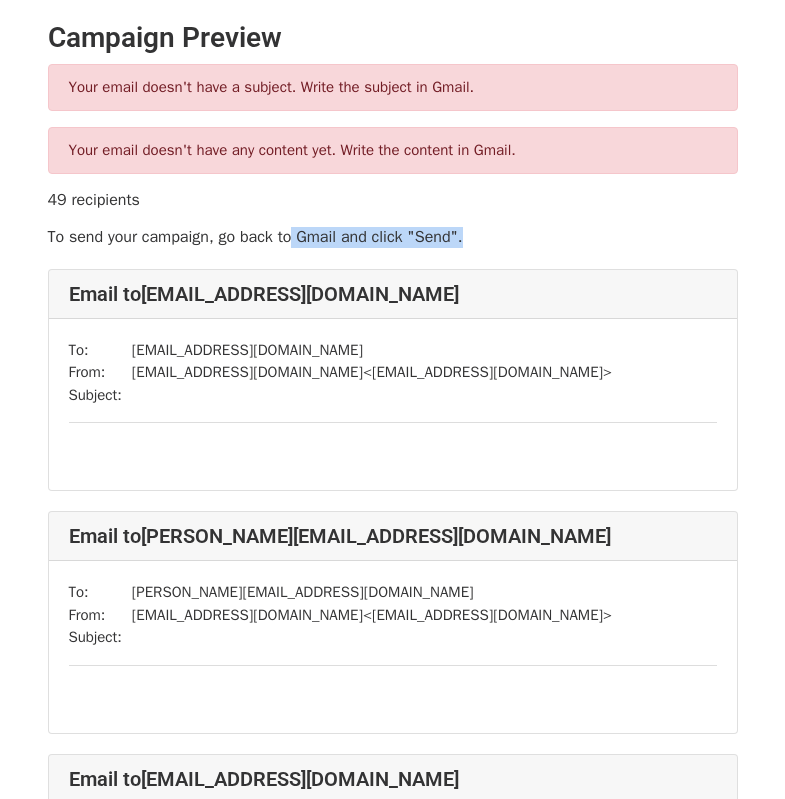 drag, startPoint x: 206, startPoint y: 249, endPoint x: 290, endPoint y: 246, distance: 84.05355 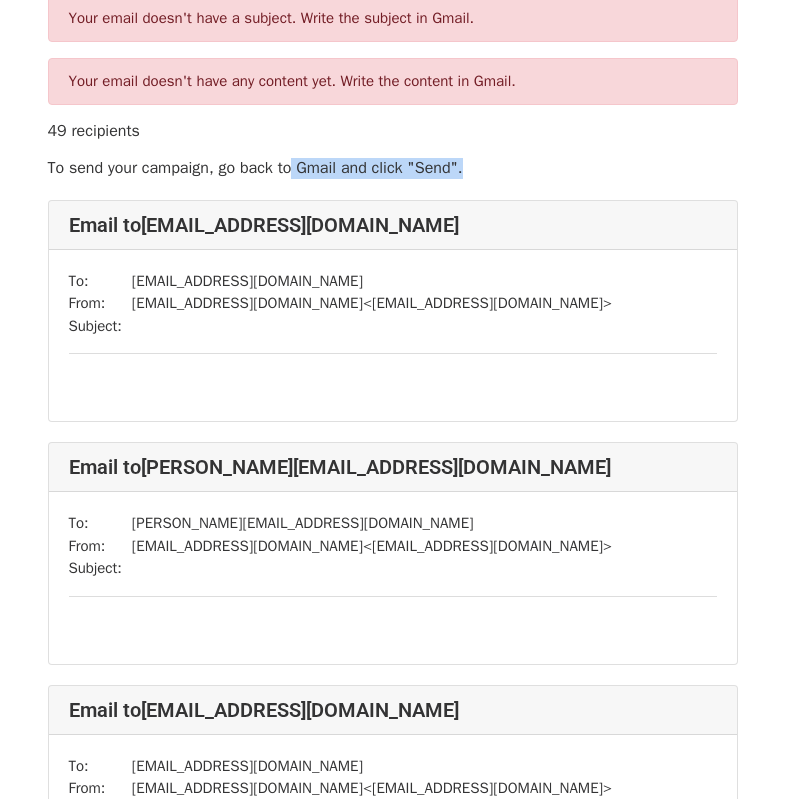 scroll, scrollTop: 100, scrollLeft: 0, axis: vertical 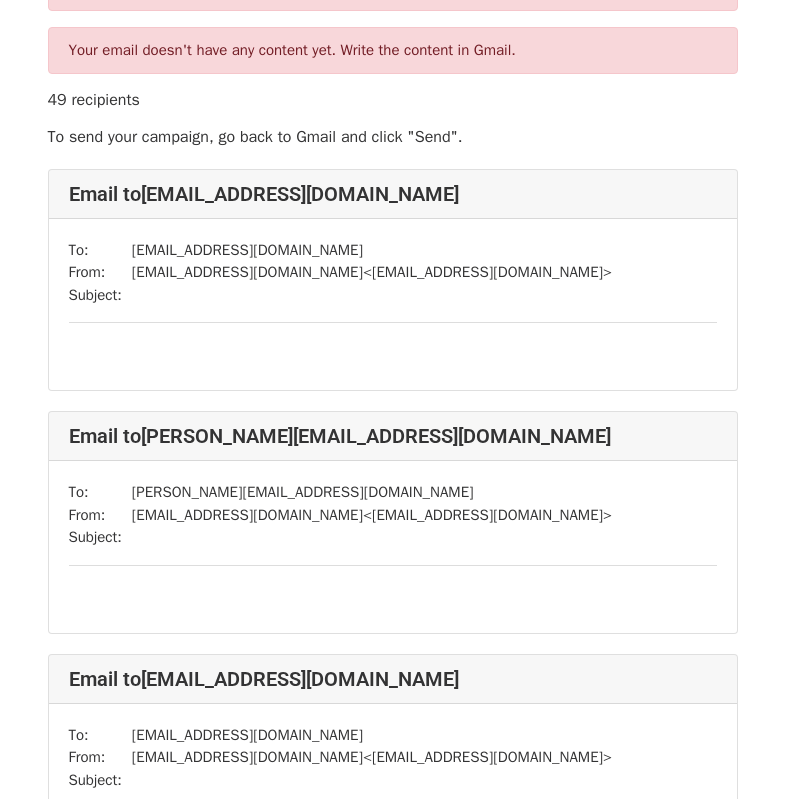 click at bounding box center (393, 599) 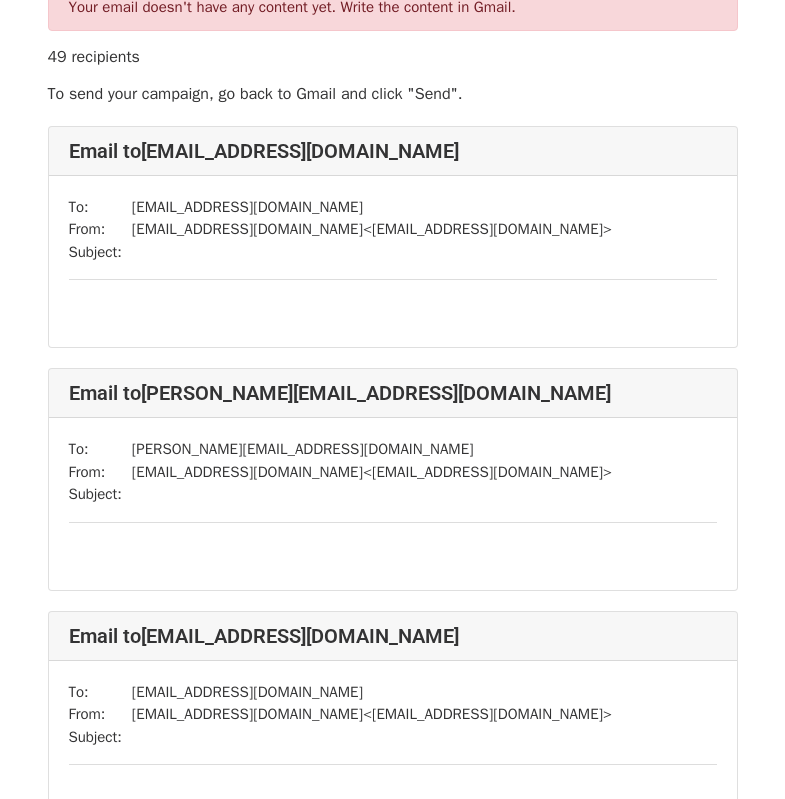 scroll, scrollTop: 0, scrollLeft: 0, axis: both 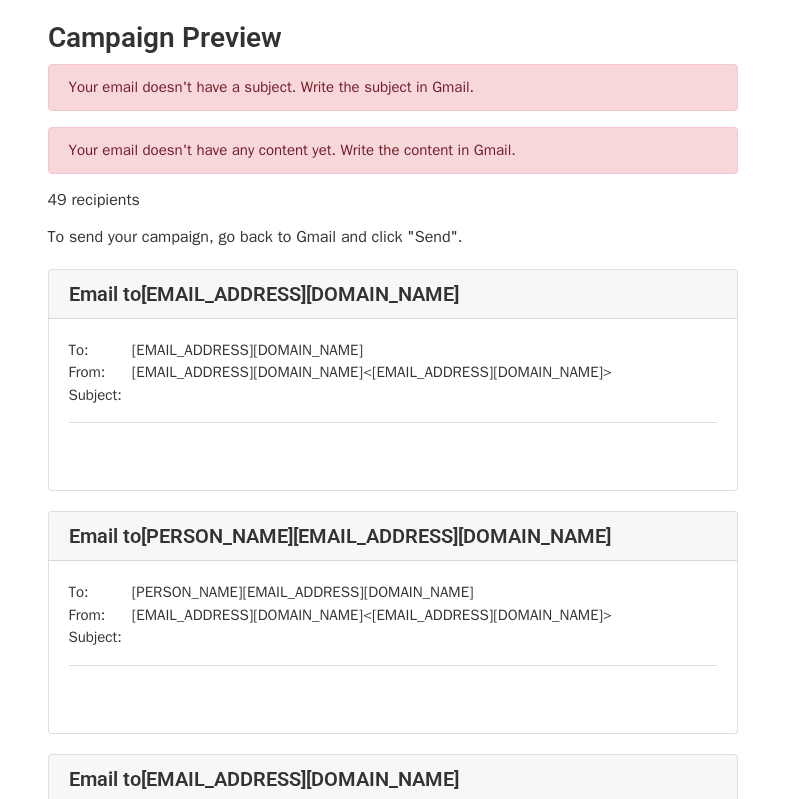 click on "To:
roshan@addonbc.com
From:
apmadhu8@gmail.com  < apmadhu8@gmail.com >
Subject:" at bounding box center (393, 405) 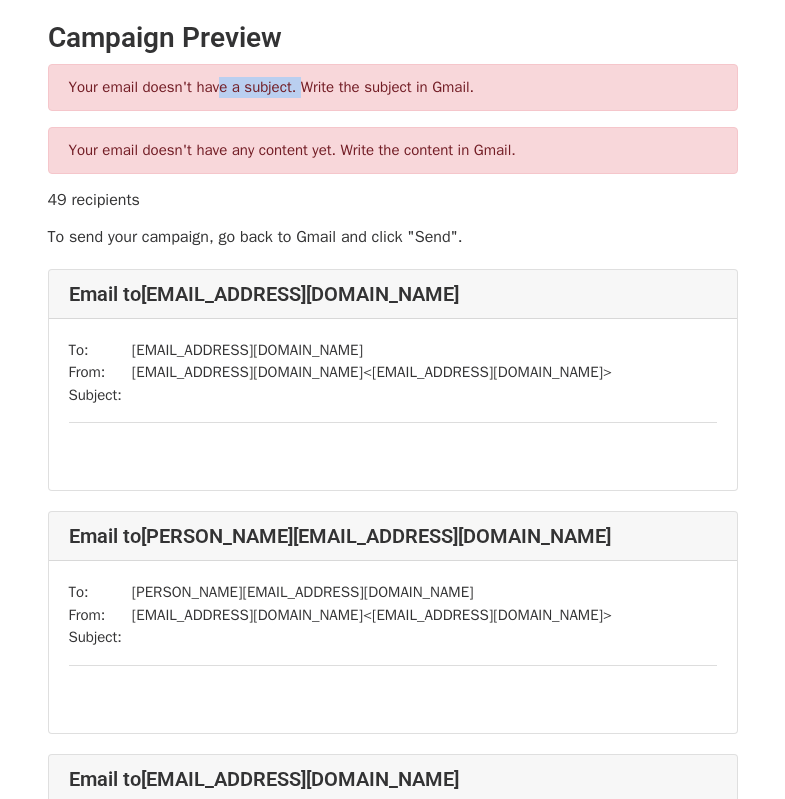drag, startPoint x: 222, startPoint y: 100, endPoint x: 411, endPoint y: 71, distance: 191.21193 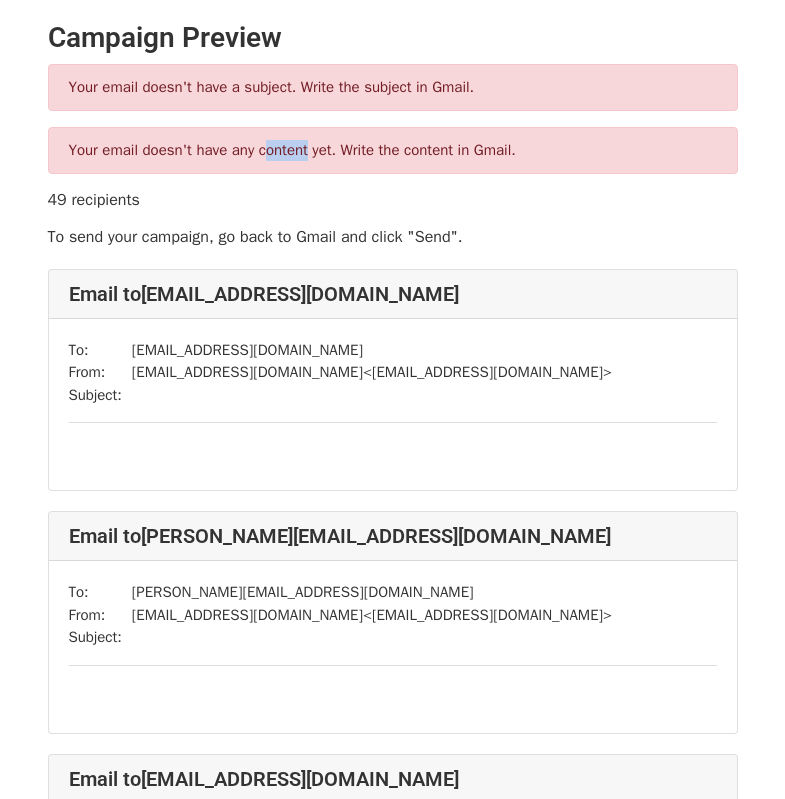 drag, startPoint x: 266, startPoint y: 122, endPoint x: 433, endPoint y: 144, distance: 168.44287 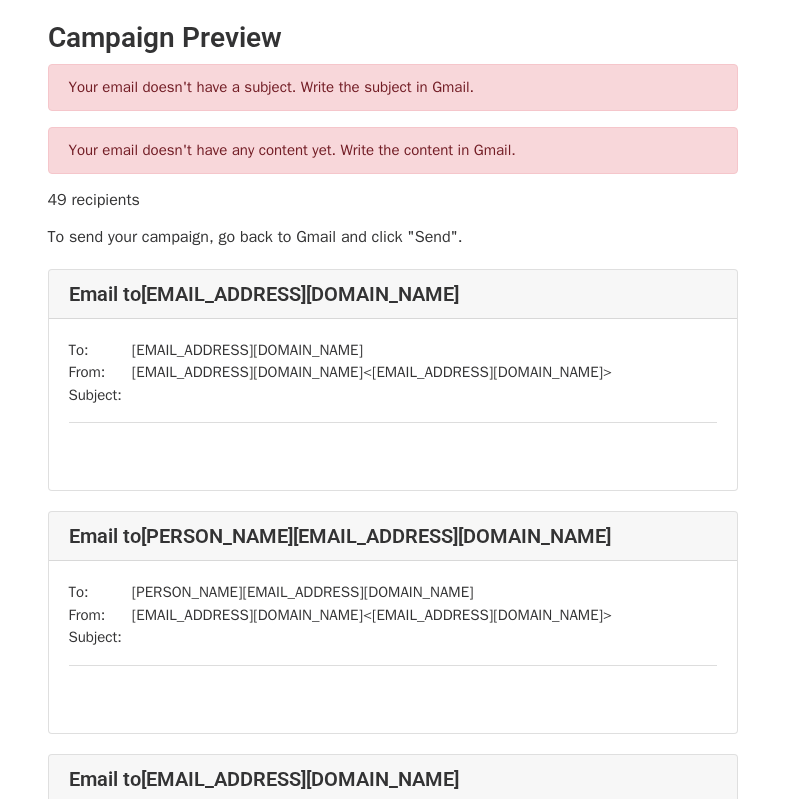 scroll, scrollTop: 0, scrollLeft: 0, axis: both 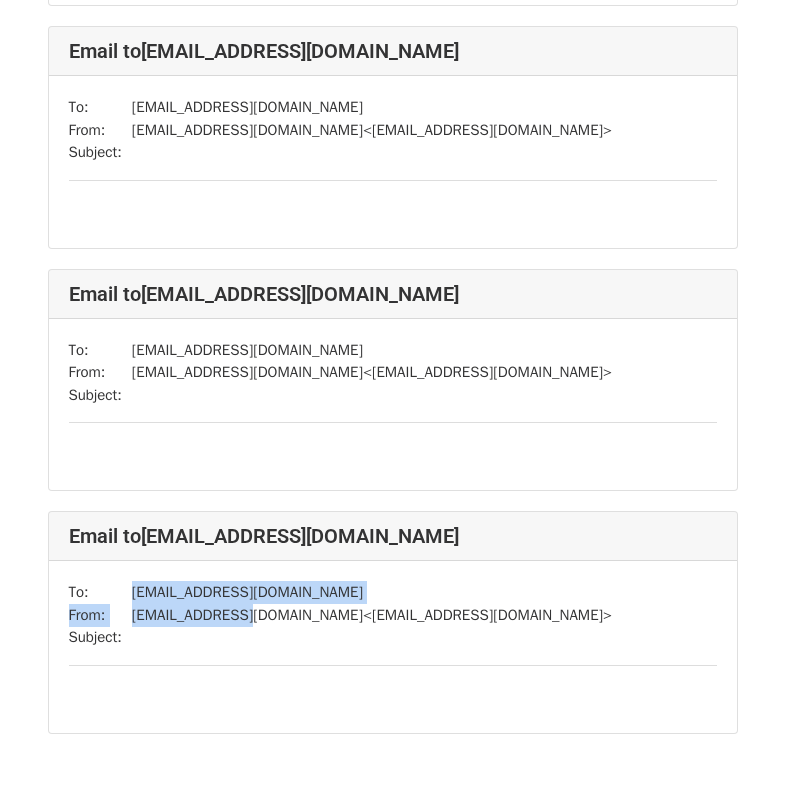 drag, startPoint x: 131, startPoint y: 545, endPoint x: 255, endPoint y: 564, distance: 125.4472 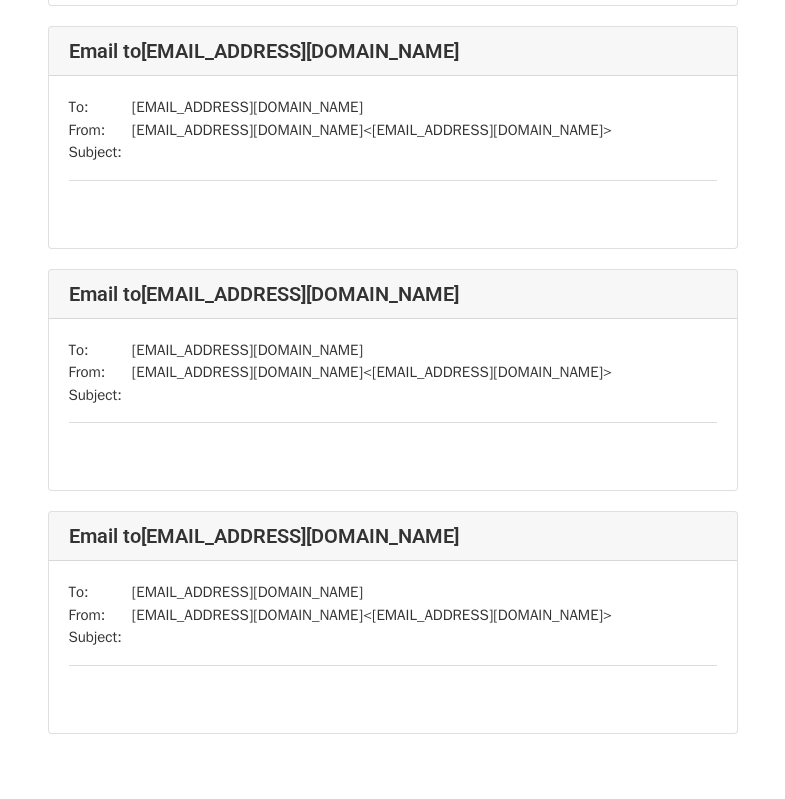 click on "To:
vilas@bigctech.com
From:
apmadhu8@gmail.com  < apmadhu8@gmail.com >
Subject:" at bounding box center [393, 647] 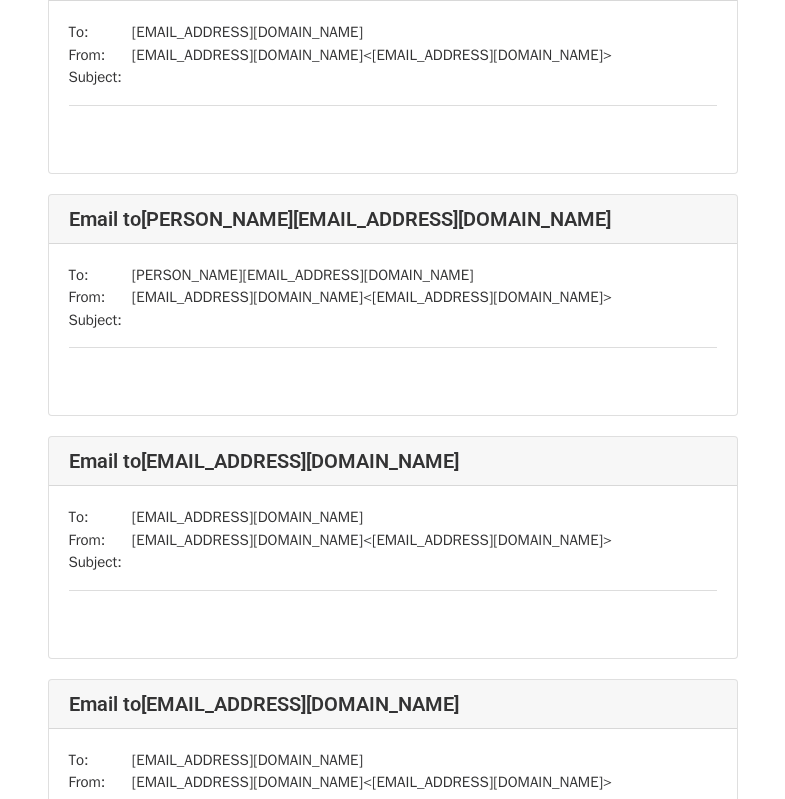 scroll, scrollTop: 1998, scrollLeft: 0, axis: vertical 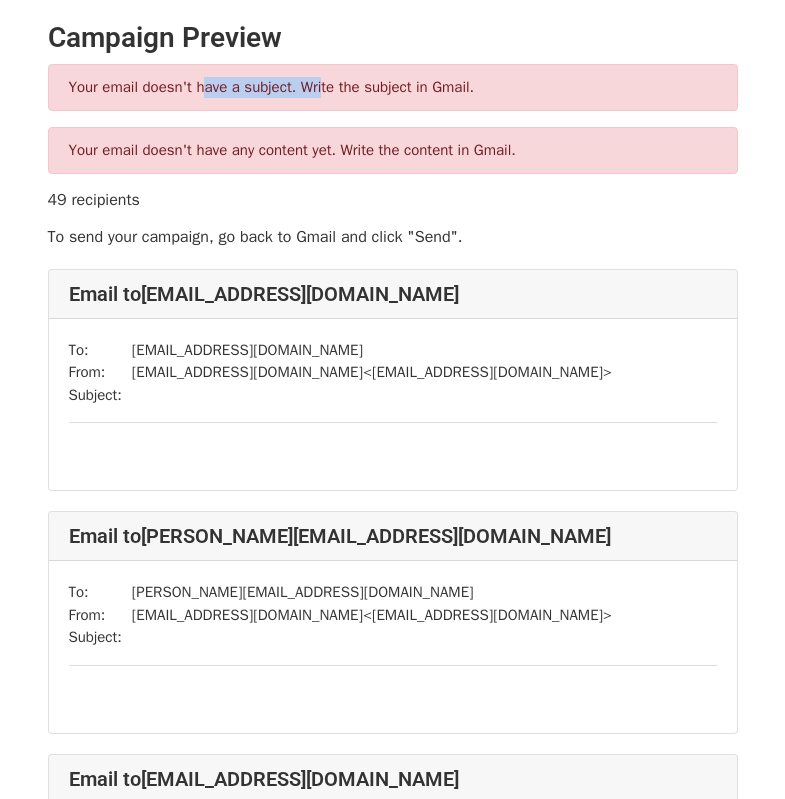 drag, startPoint x: 206, startPoint y: 81, endPoint x: 324, endPoint y: 91, distance: 118.42297 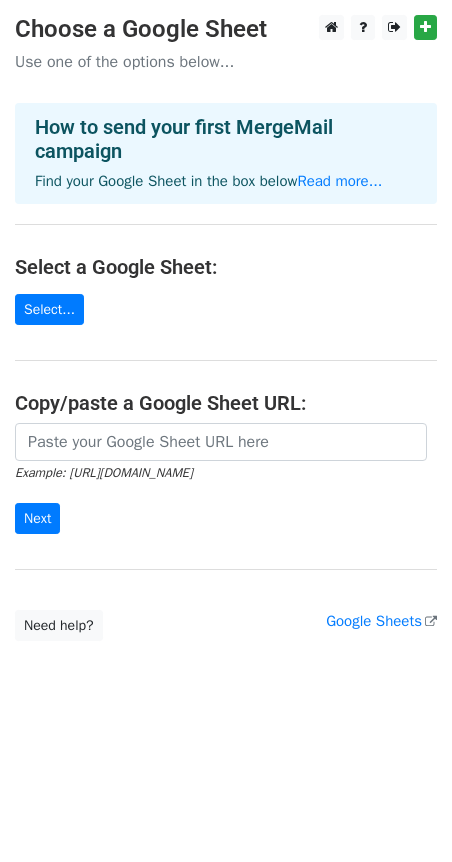 scroll, scrollTop: 0, scrollLeft: 0, axis: both 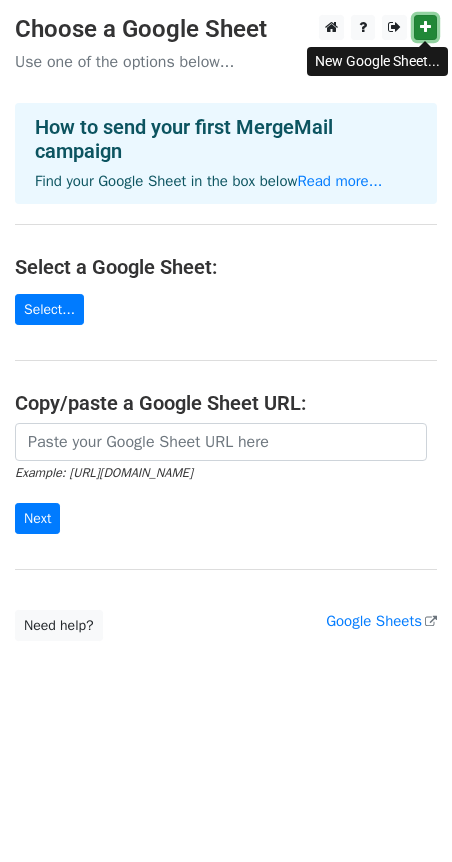 click at bounding box center [425, 27] 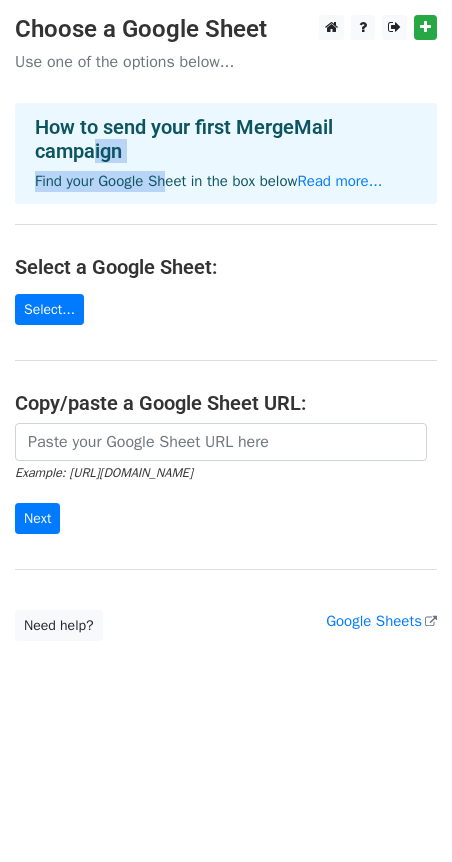 drag, startPoint x: 91, startPoint y: 144, endPoint x: 159, endPoint y: 166, distance: 71.470276 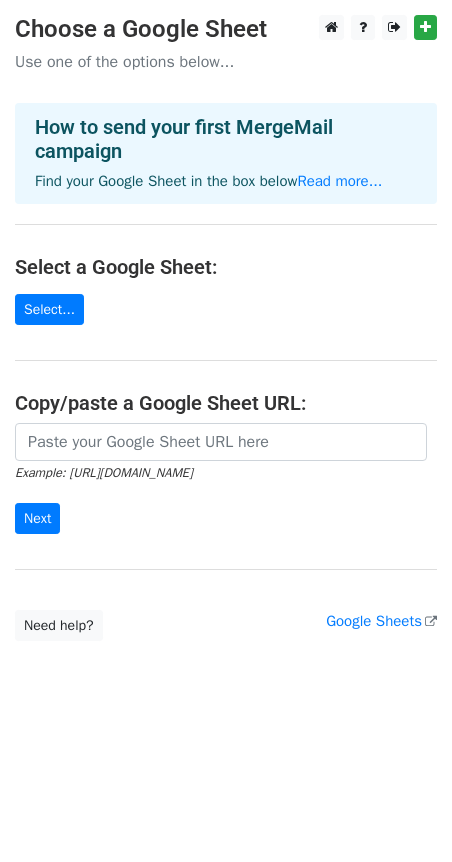 click on "Choose a Google Sheet
Use one of the options below...
How to send your first MergeMail campaign
Find your Google Sheet in the box below  Read more...
Select a Google Sheet:
Select...
Copy/paste a Google Sheet URL:
Example:
[URL][DOMAIN_NAME]
Next
Google Sheets
Need help?
Help
×
Why do I need to copy/paste a Google Sheet URL?
Normally, MergeMail would show you a list of your Google Sheets to choose from, but because you didn't allow MergeMail access to your Google Drive, it cannot show you a list of your Google Sheets. You can read more about permissions in our  support pages .
If you'd like to see a list of your Google Sheets, you'll need to  sign out of MergeMail  and then sign back in and allow access to your Google Drive.
Are your recipients in a CSV or Excel file?
Import your CSV or Excel file into a Google Sheet  then try again.
," at bounding box center (226, 368) 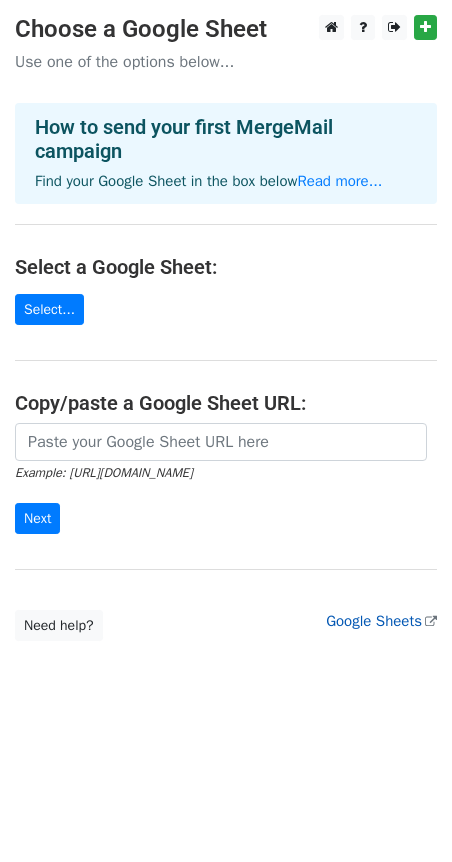 click on "Google Sheets" at bounding box center (381, 621) 